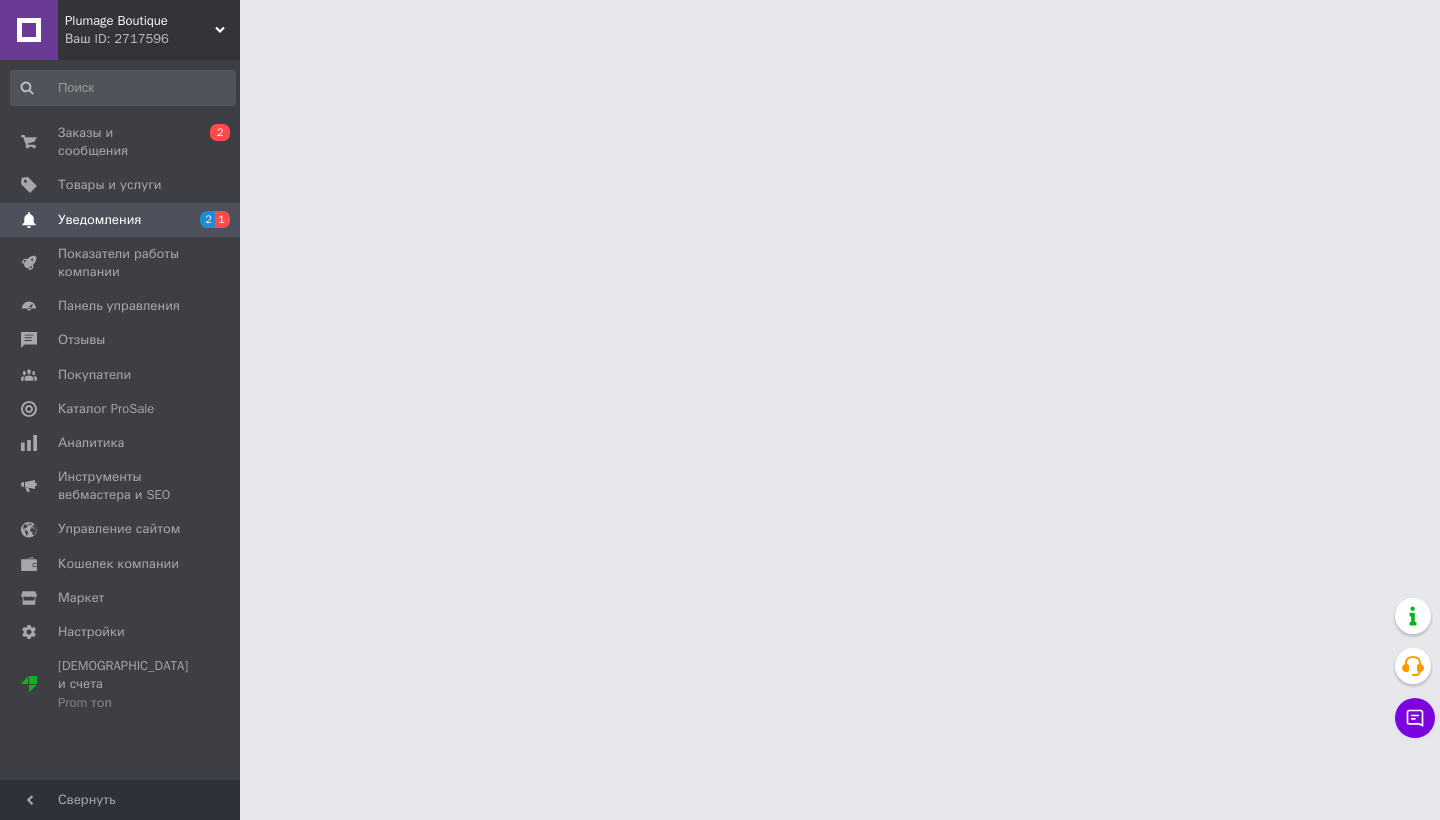 scroll, scrollTop: 0, scrollLeft: 0, axis: both 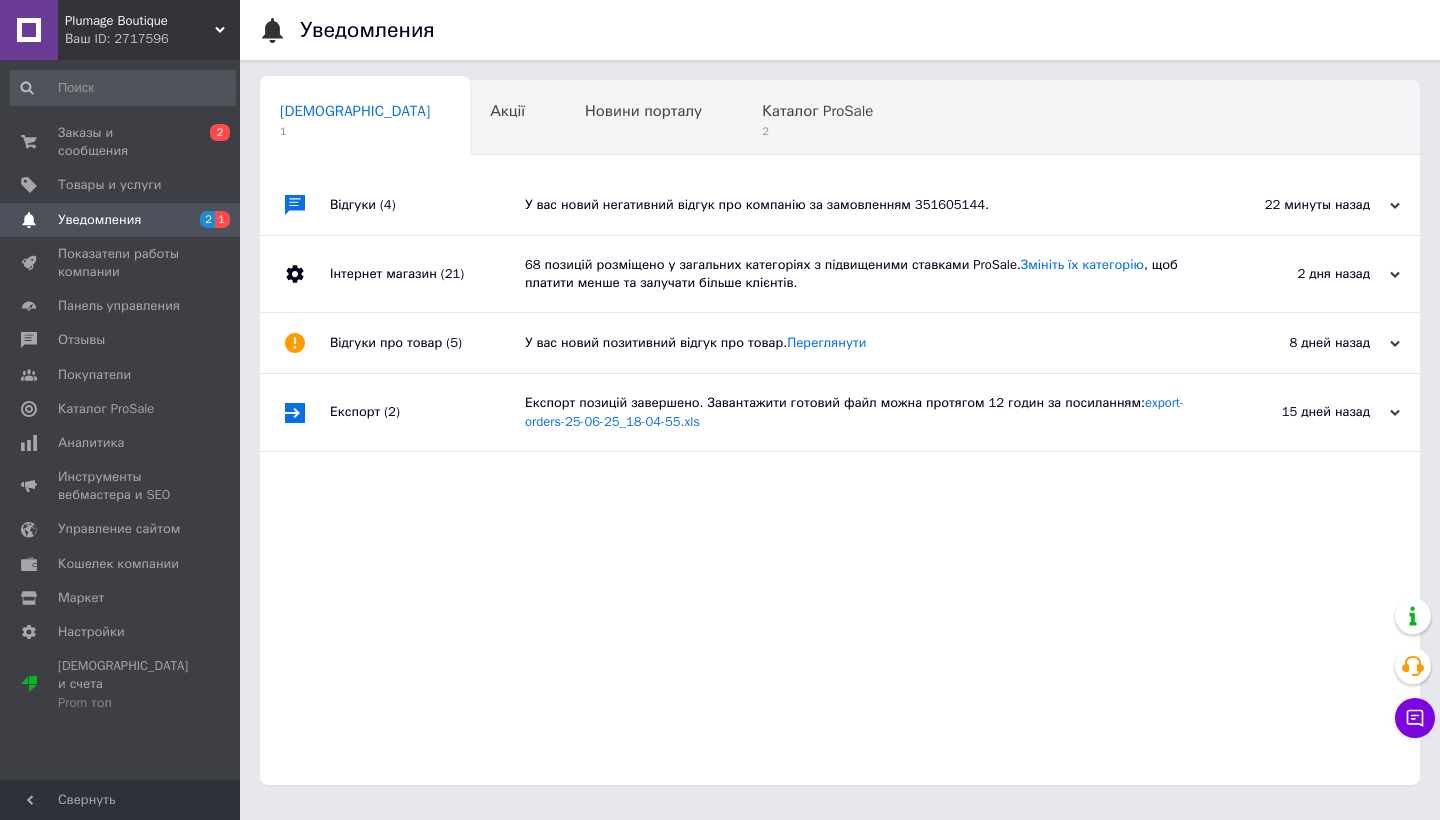 click on "Відгуки   (4)" at bounding box center [427, 205] 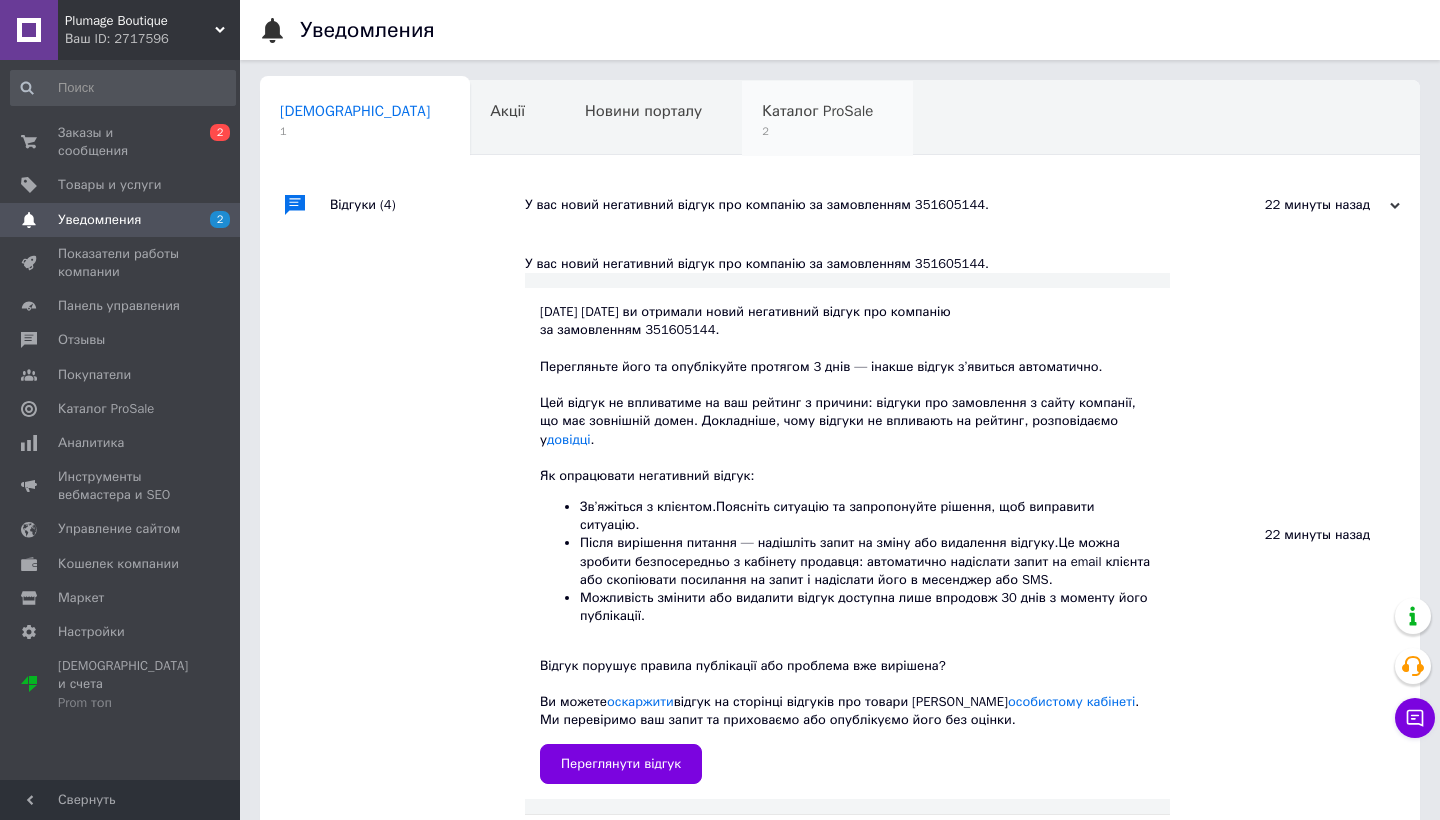 click on "Каталог ProSale 2" at bounding box center (827, 119) 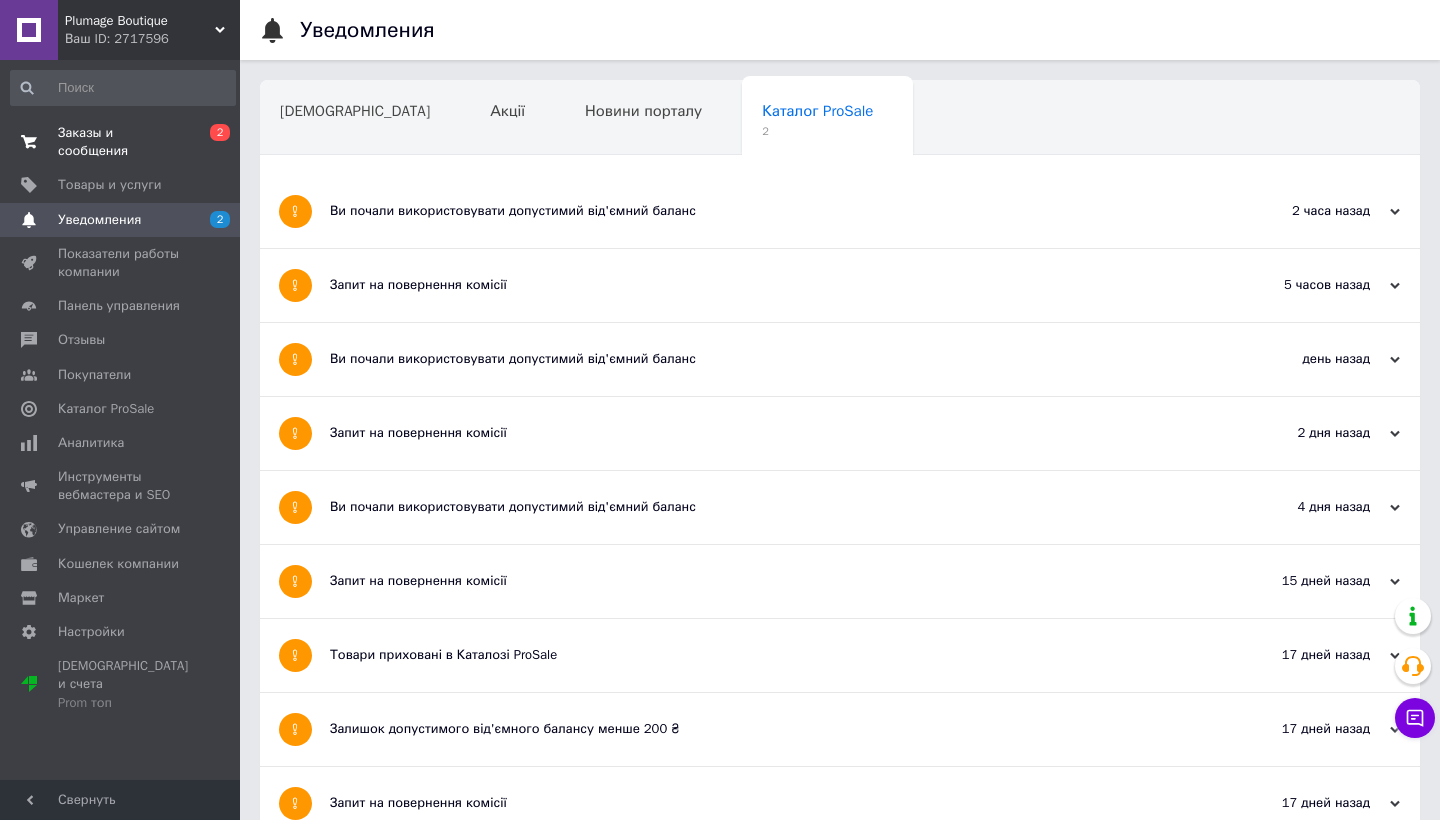 click on "0 2" at bounding box center [212, 142] 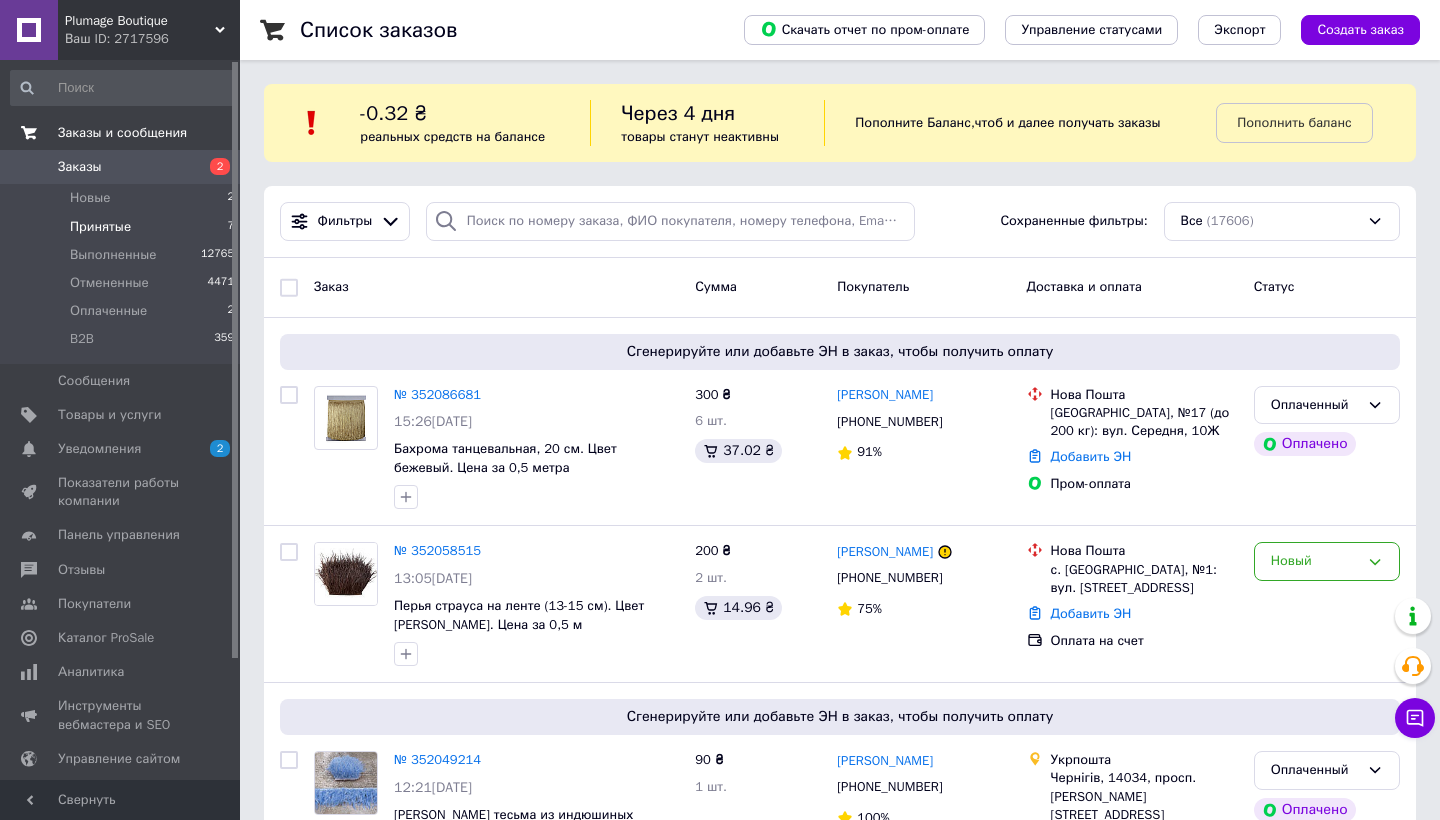 click on "Принятые 7" at bounding box center [123, 227] 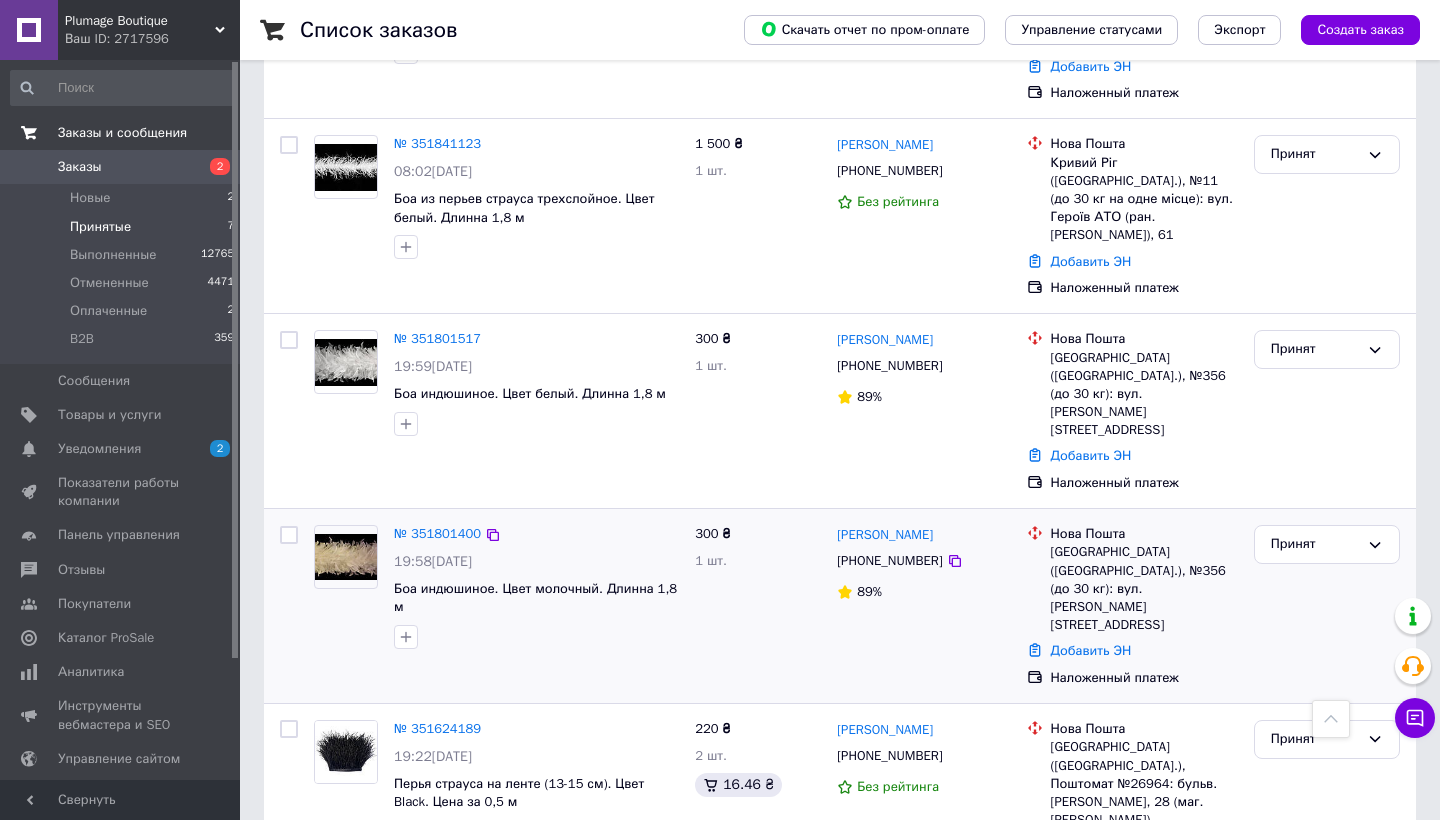 scroll, scrollTop: 799, scrollLeft: 0, axis: vertical 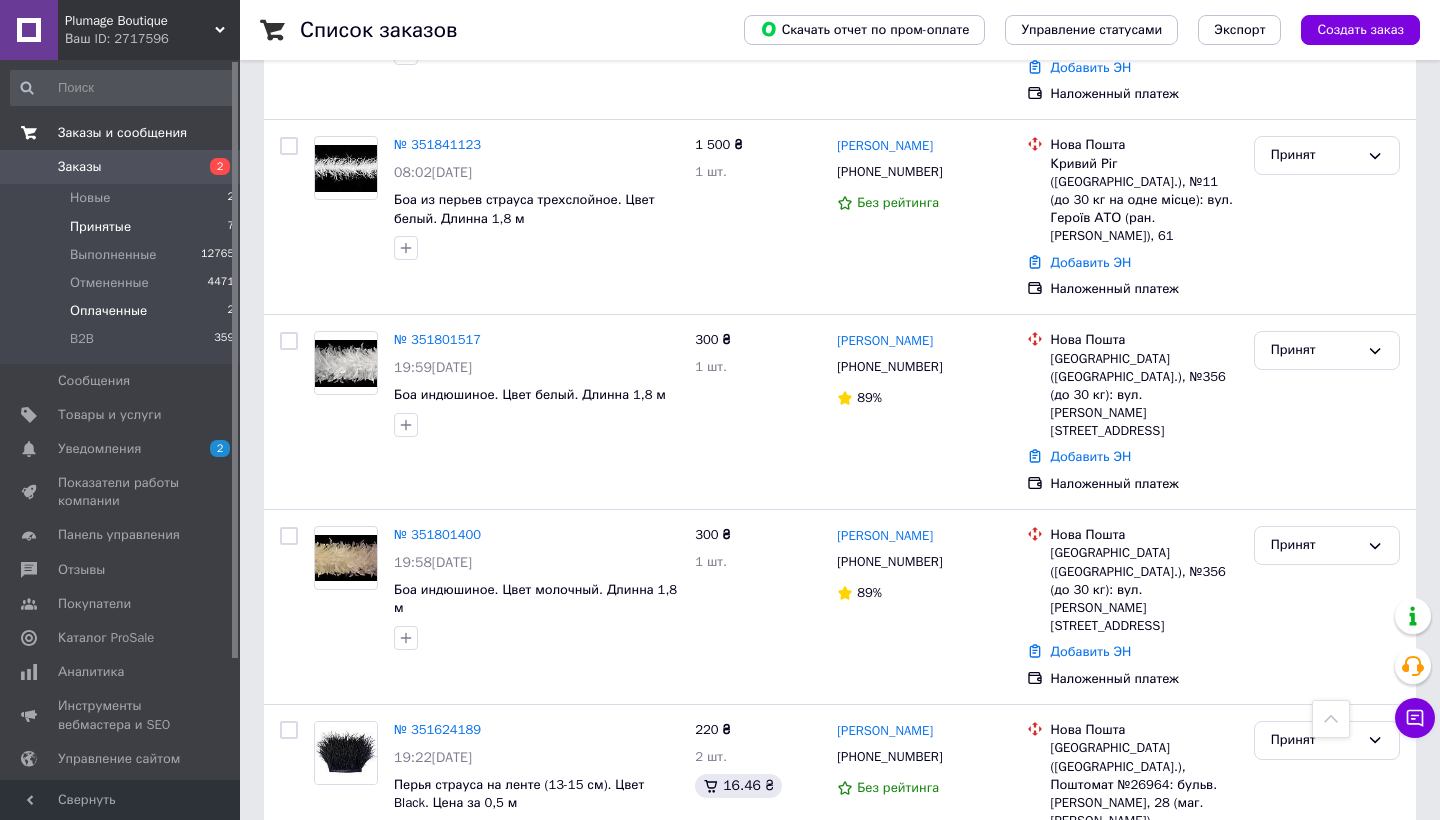 click on "Оплаченные 2" at bounding box center (123, 311) 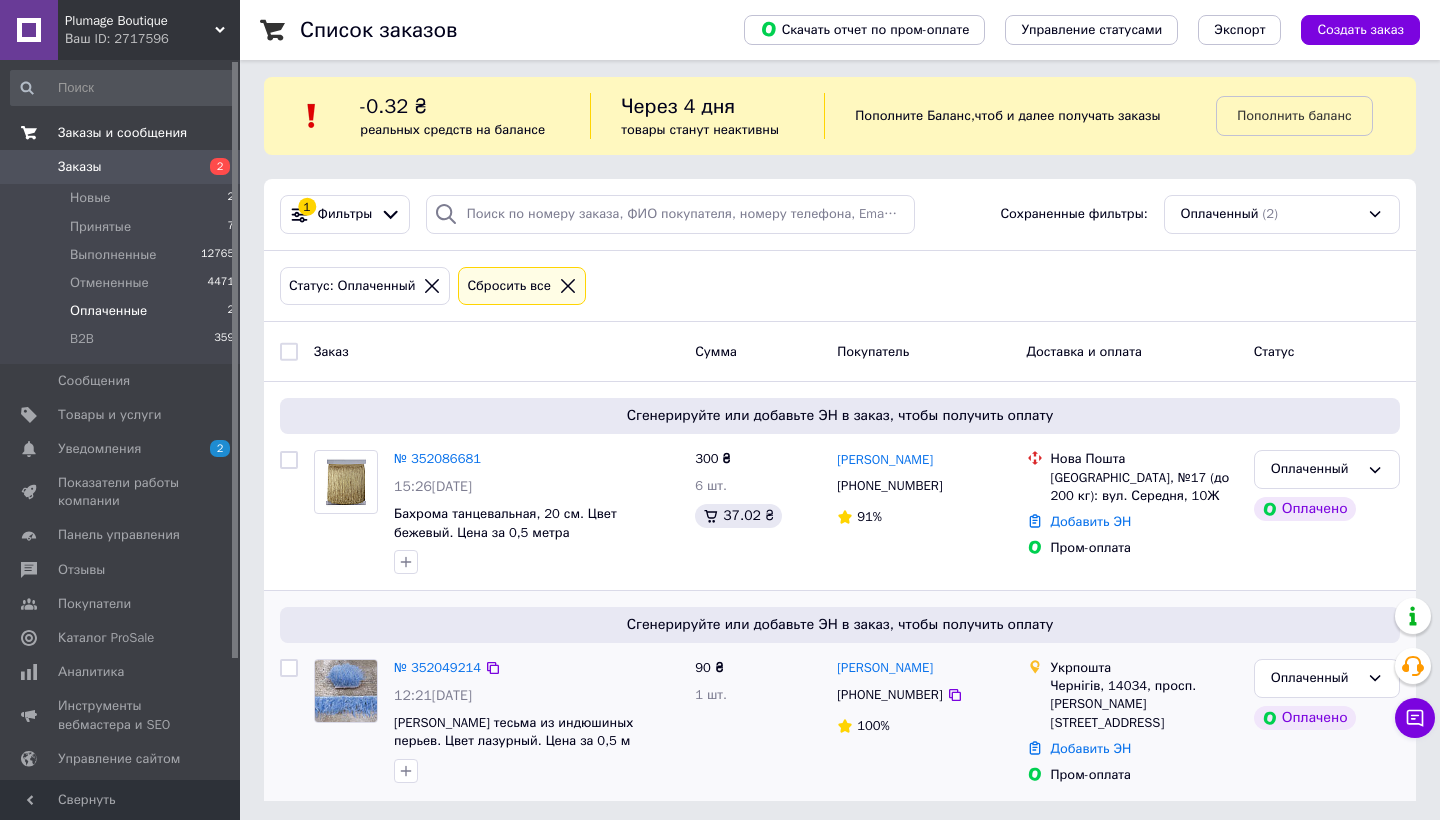 scroll, scrollTop: 6, scrollLeft: 0, axis: vertical 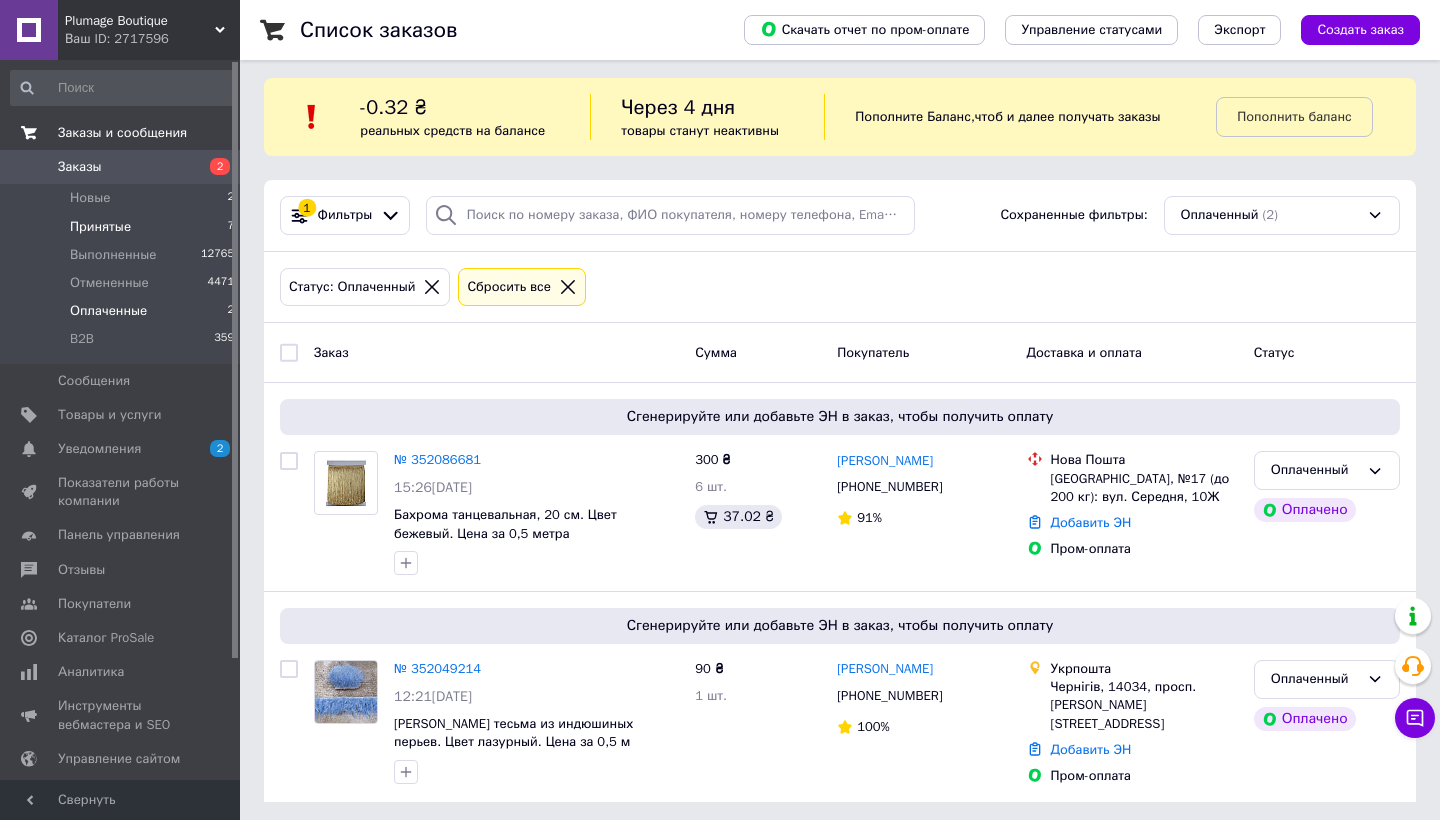click on "7" at bounding box center [230, 227] 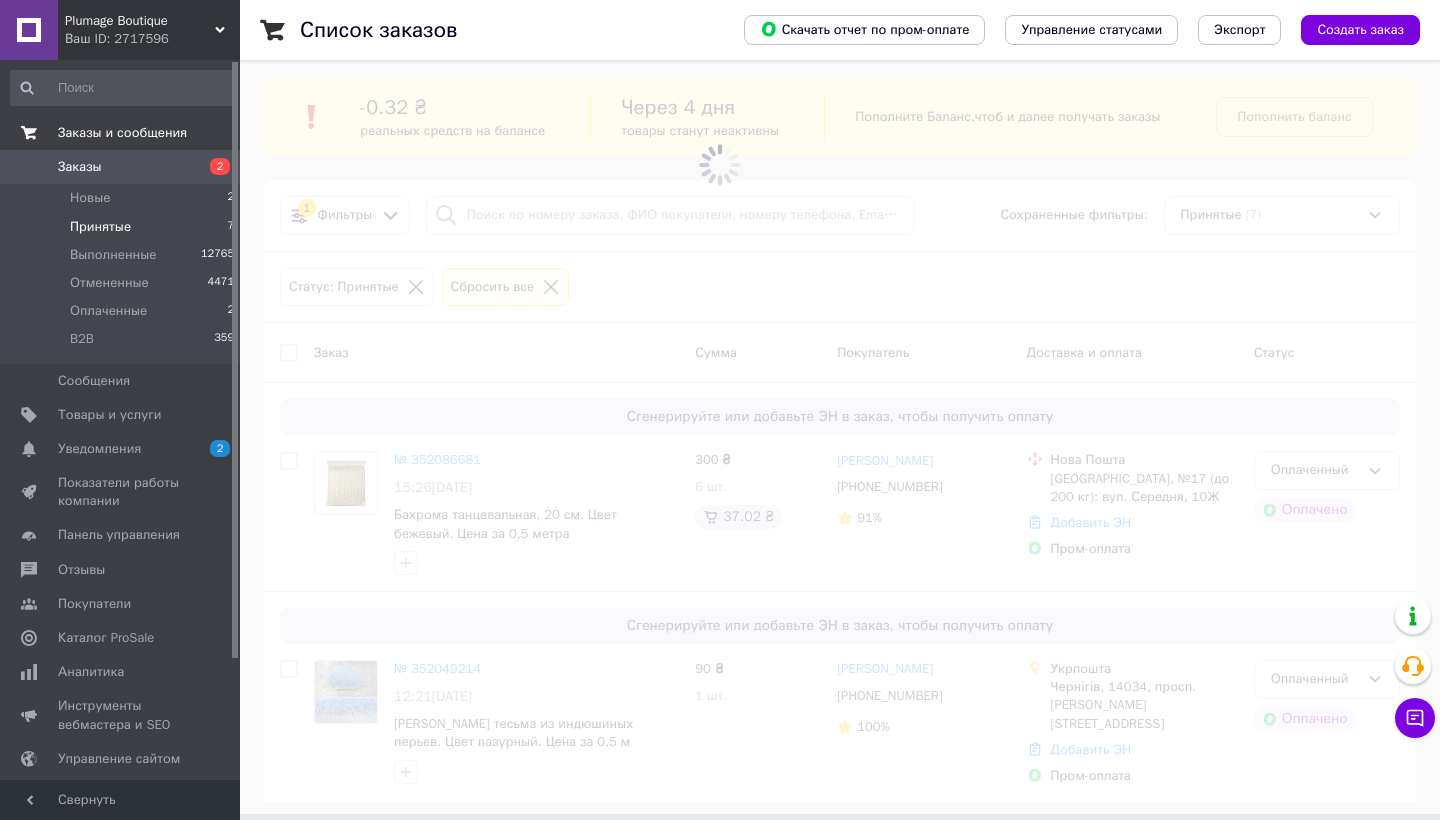 scroll, scrollTop: 0, scrollLeft: 0, axis: both 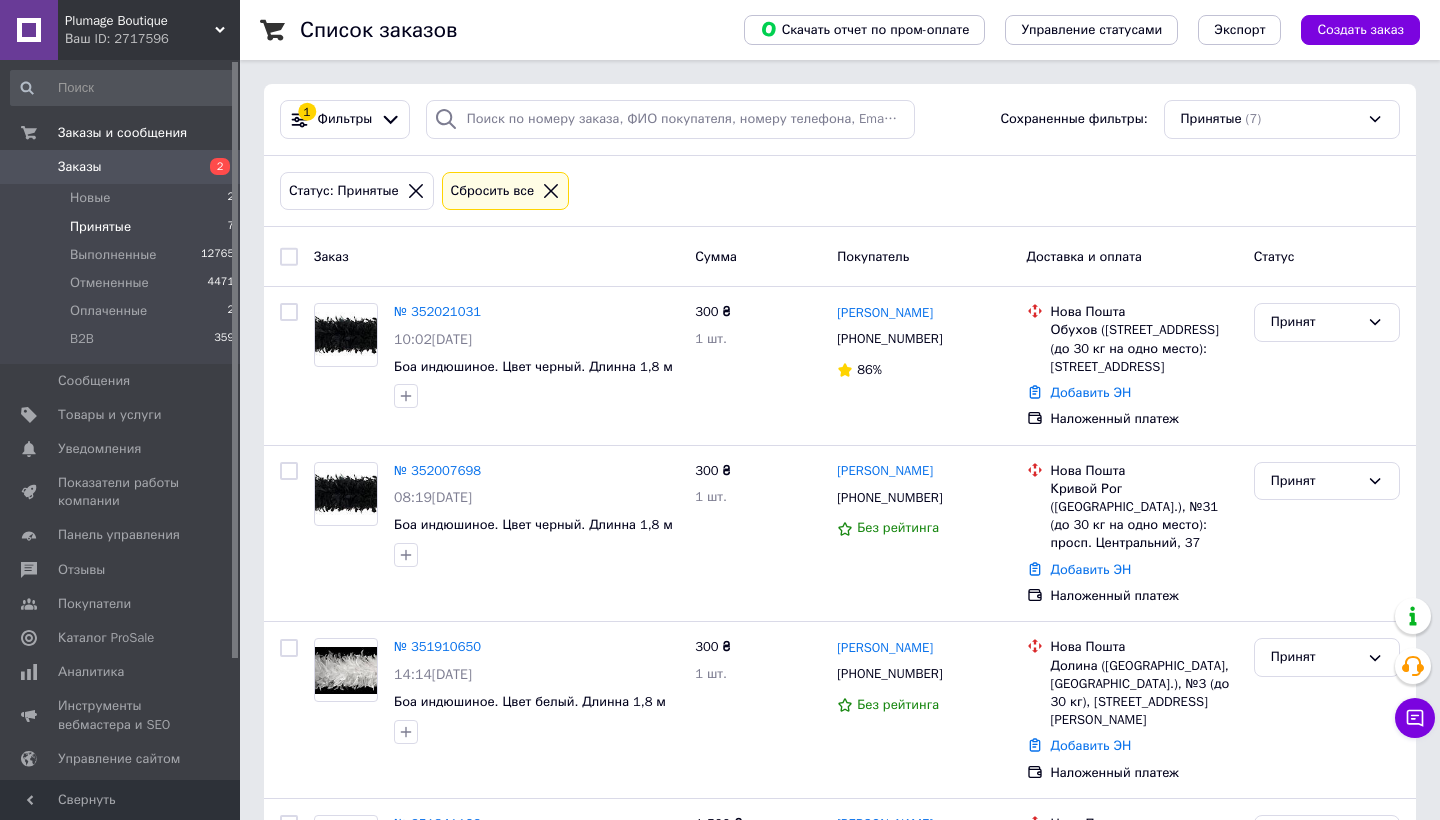 click on "Принятые 7" at bounding box center (123, 227) 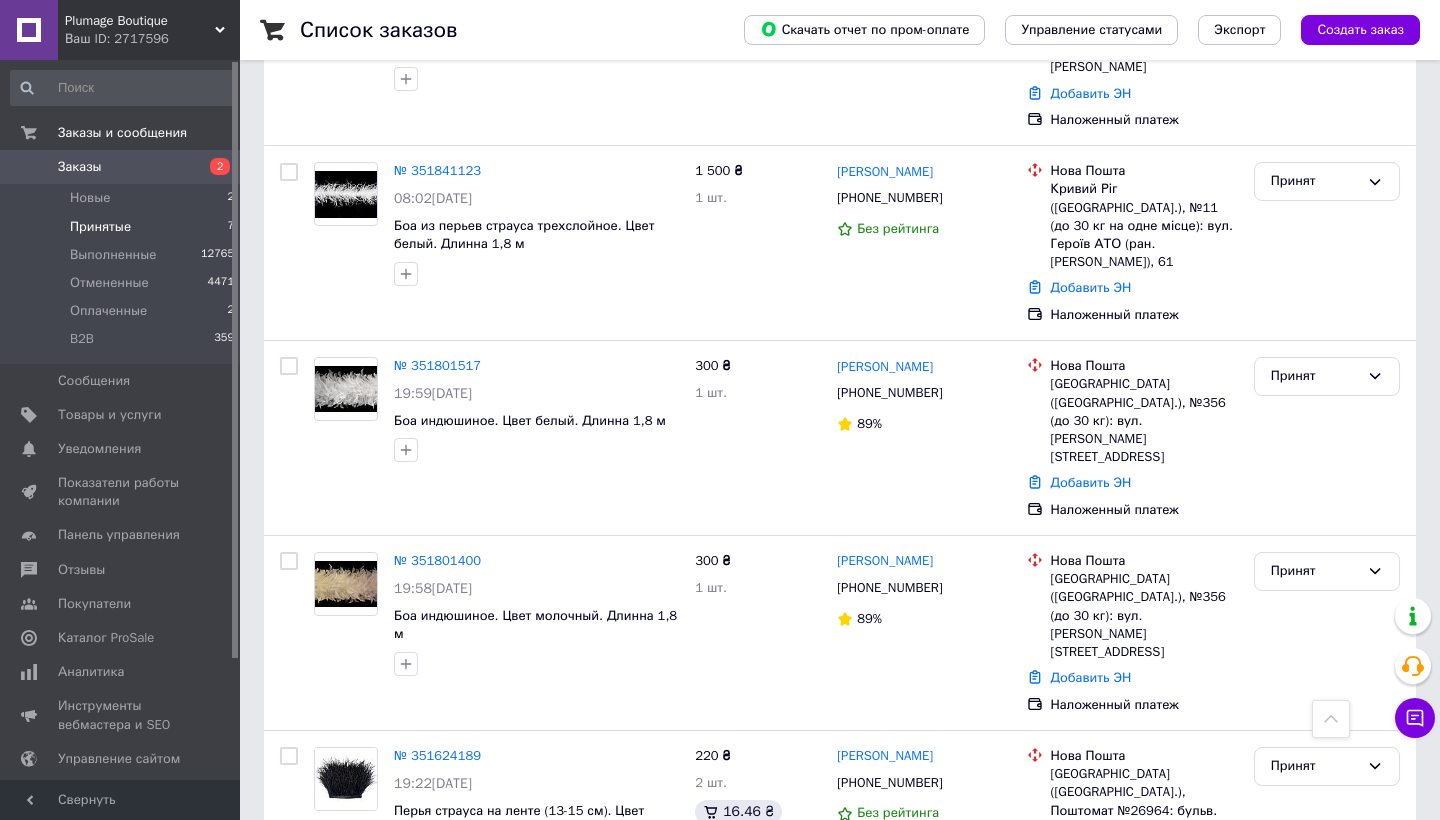 scroll, scrollTop: 752, scrollLeft: 0, axis: vertical 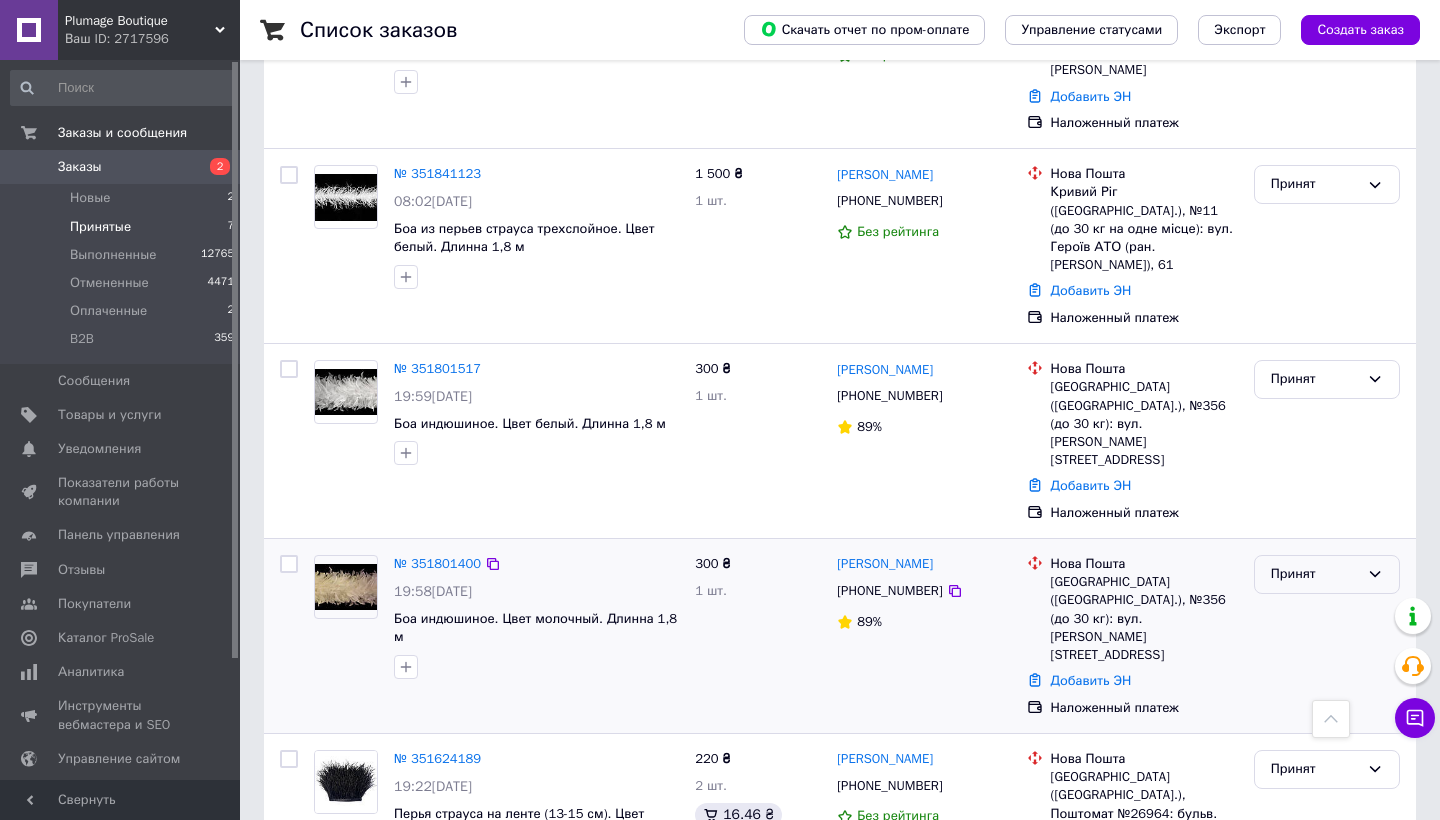 click on "Принят" at bounding box center [1315, 574] 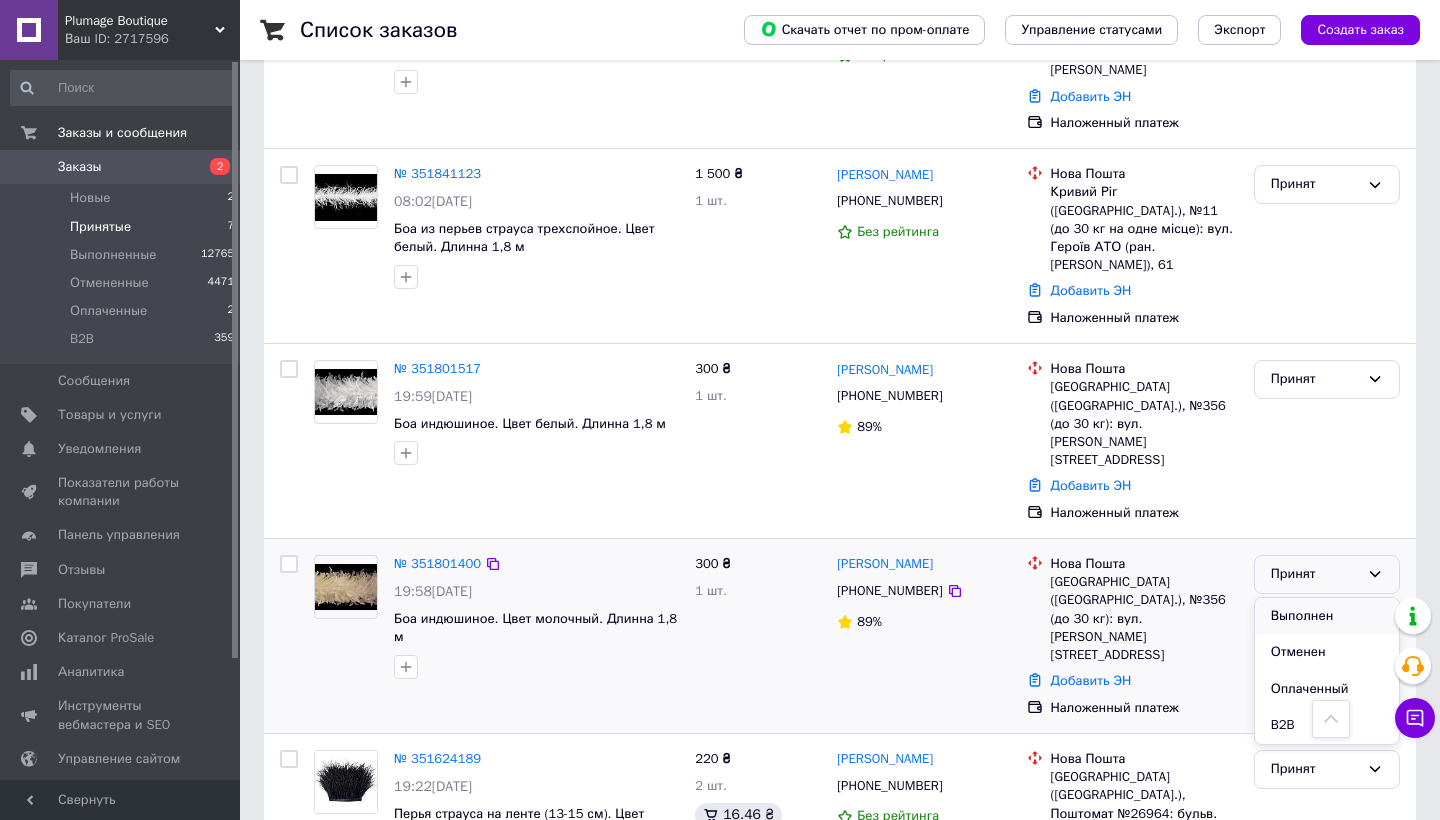 click on "Выполнен" at bounding box center [1327, 616] 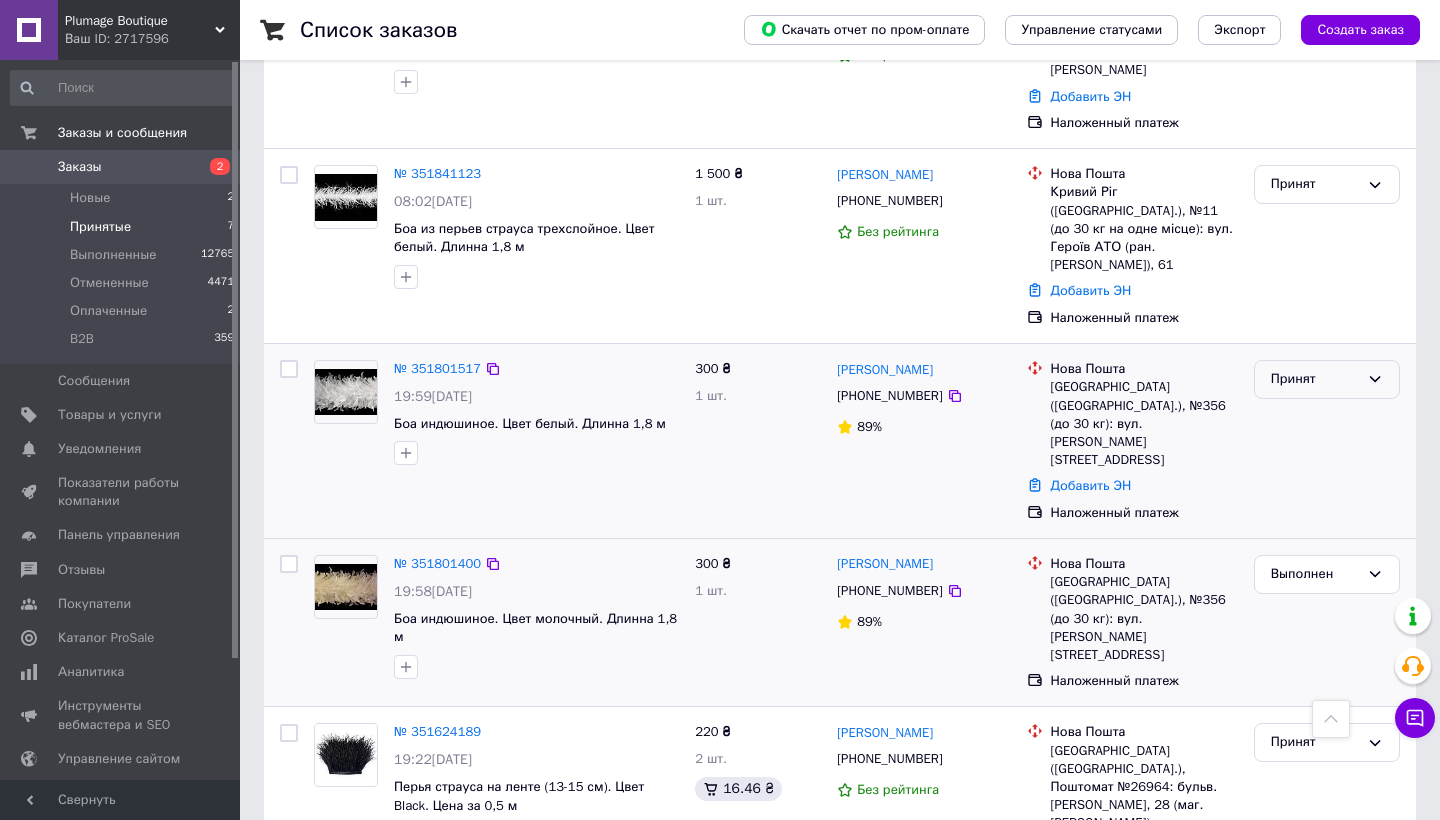 click on "Принят" at bounding box center (1315, 379) 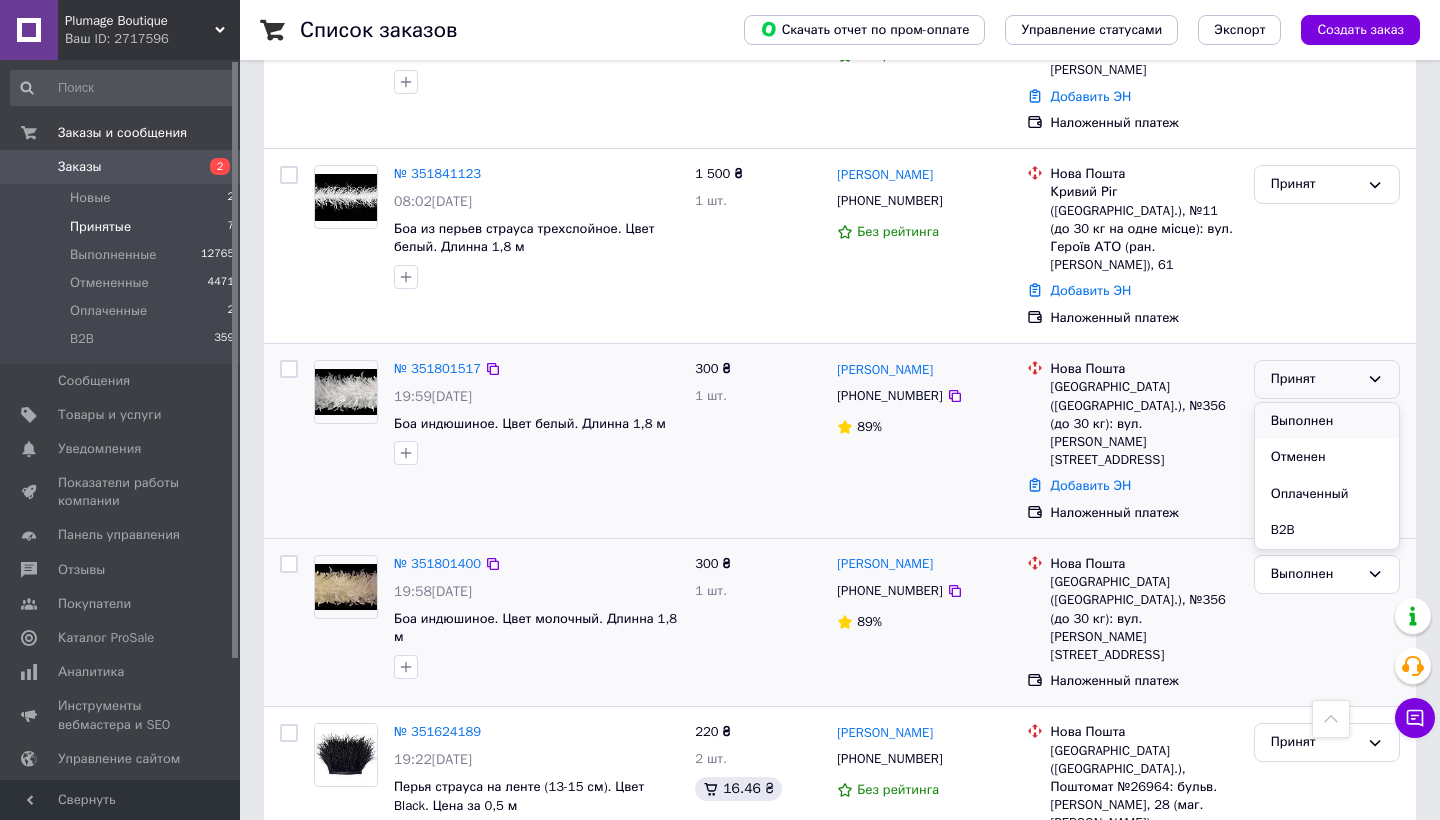 click on "Выполнен" at bounding box center [1327, 421] 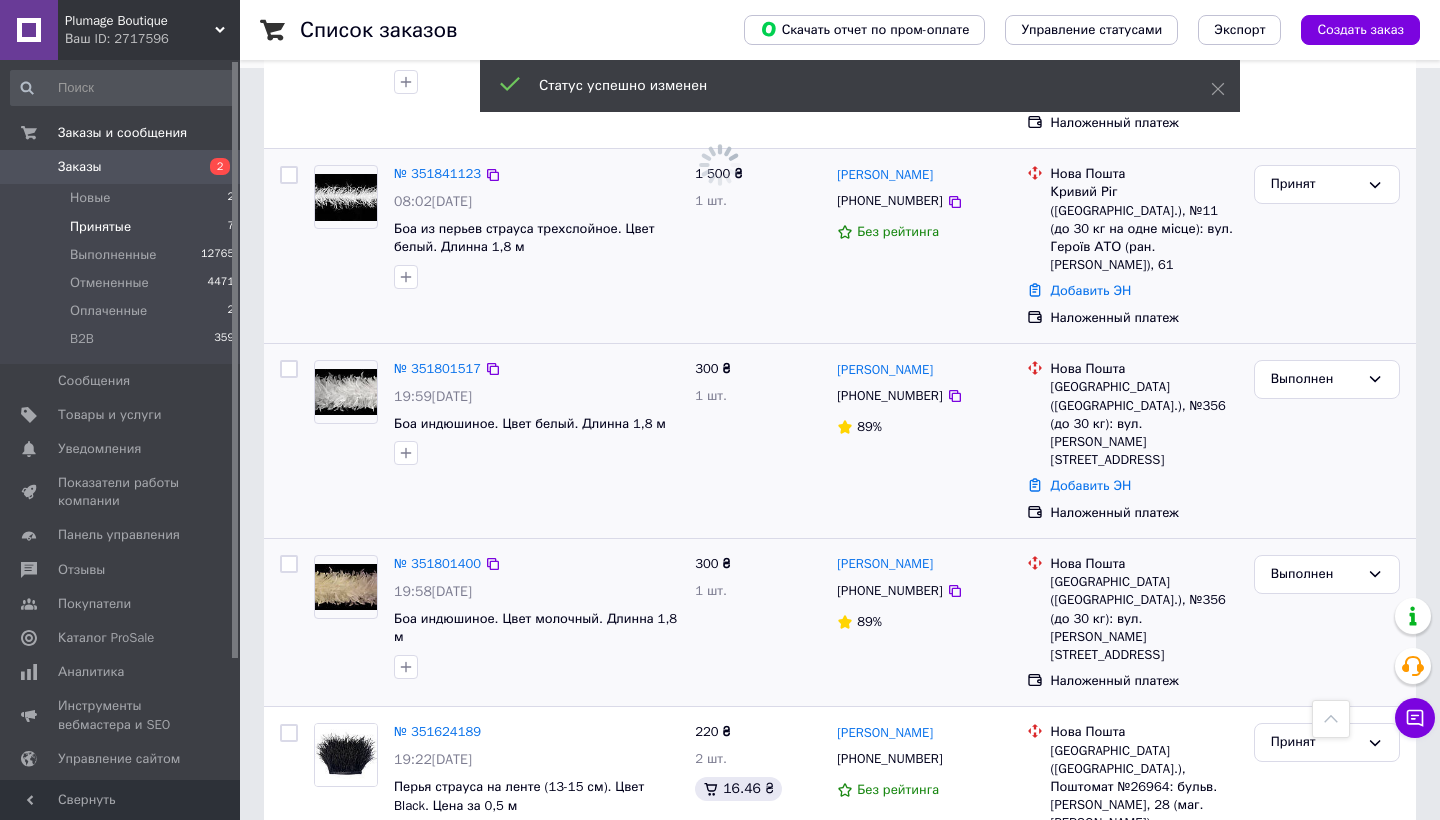 scroll, scrollTop: 622, scrollLeft: 0, axis: vertical 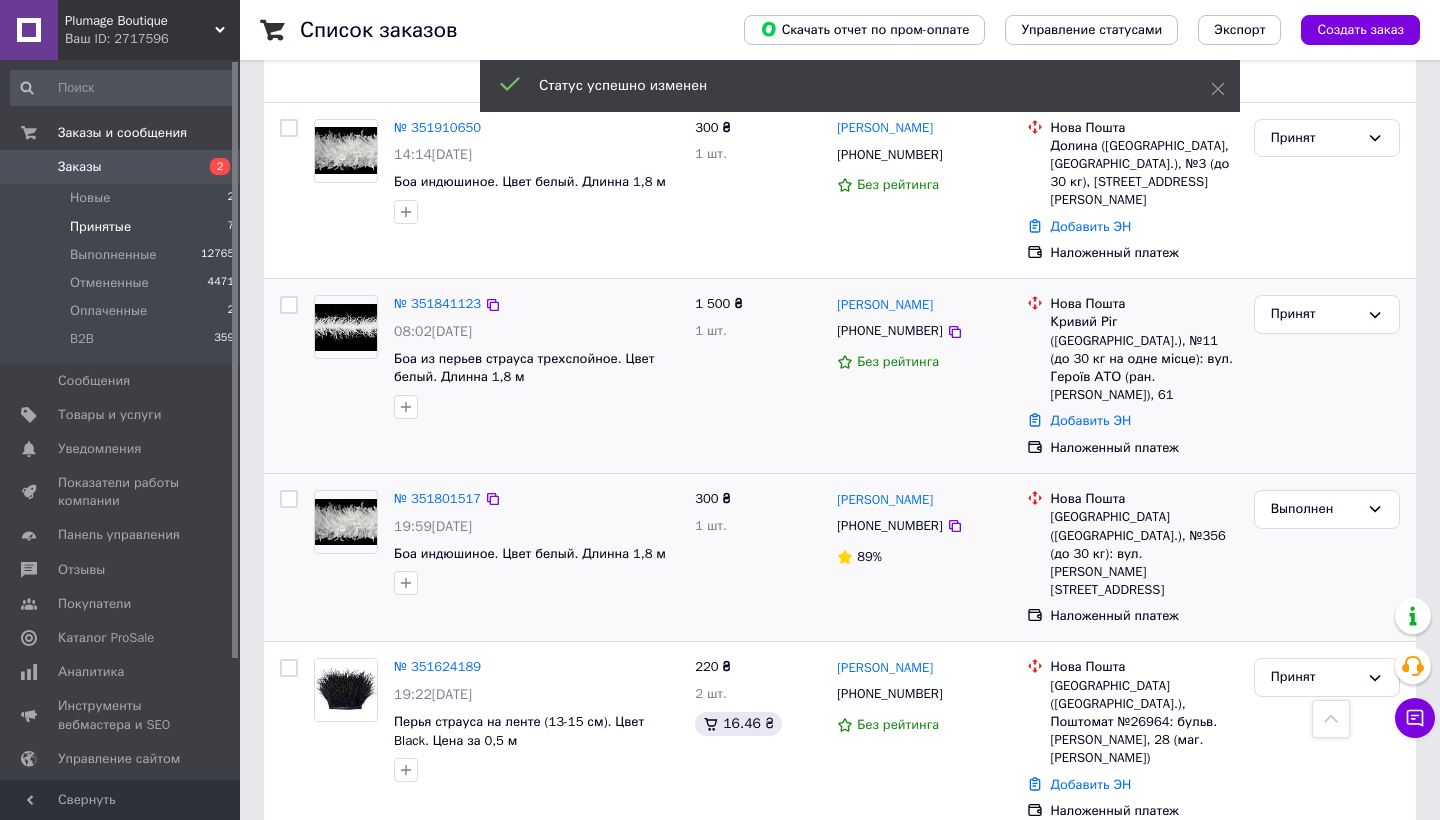 click at bounding box center (346, 357) 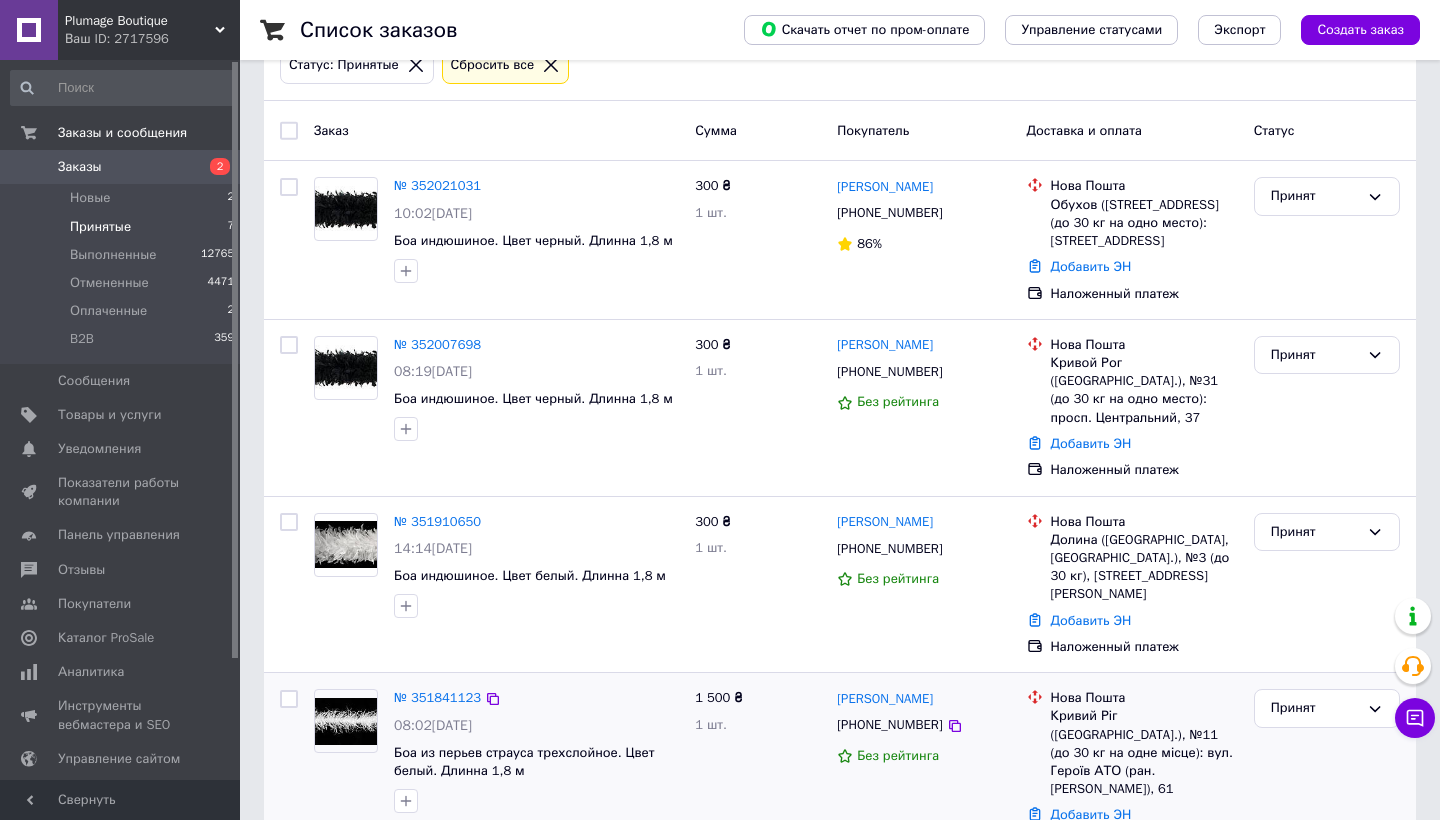 scroll, scrollTop: 227, scrollLeft: 0, axis: vertical 